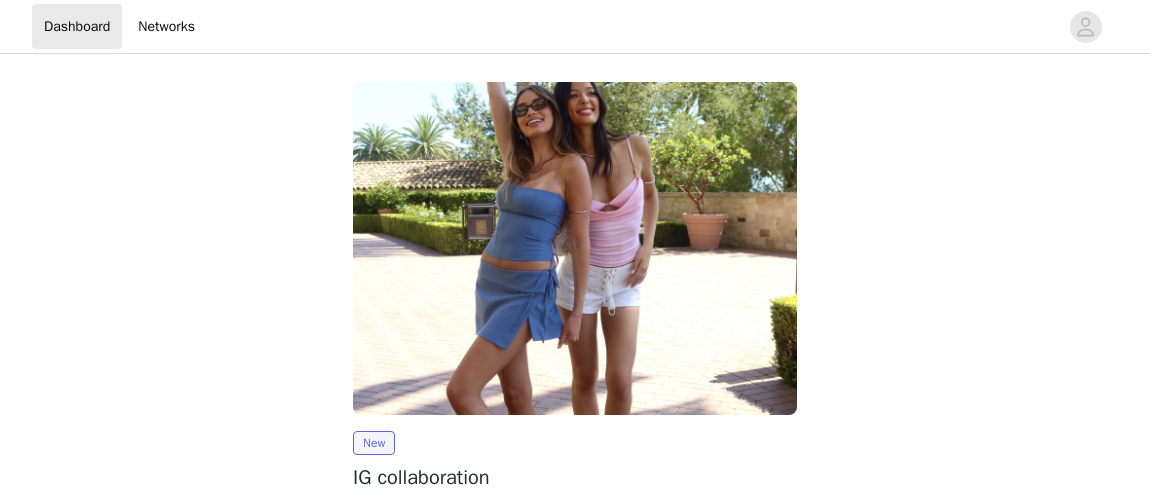 scroll, scrollTop: 0, scrollLeft: 0, axis: both 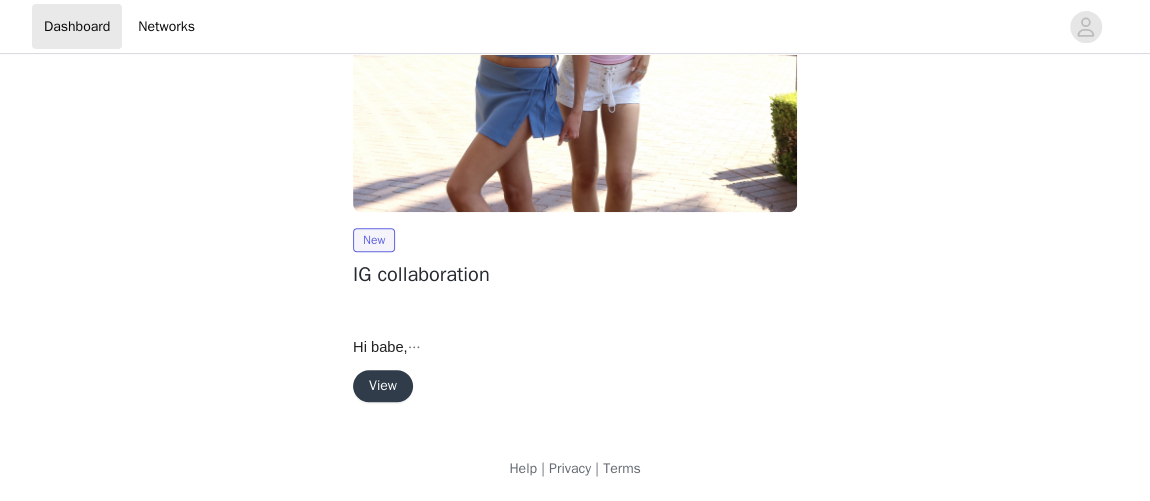 click on "View" at bounding box center (383, 386) 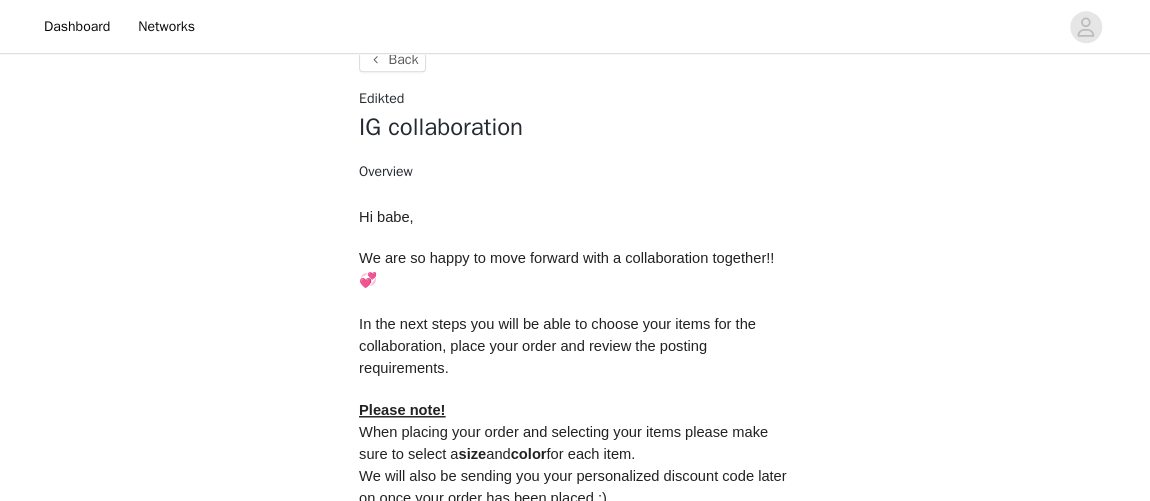 scroll, scrollTop: 628, scrollLeft: 0, axis: vertical 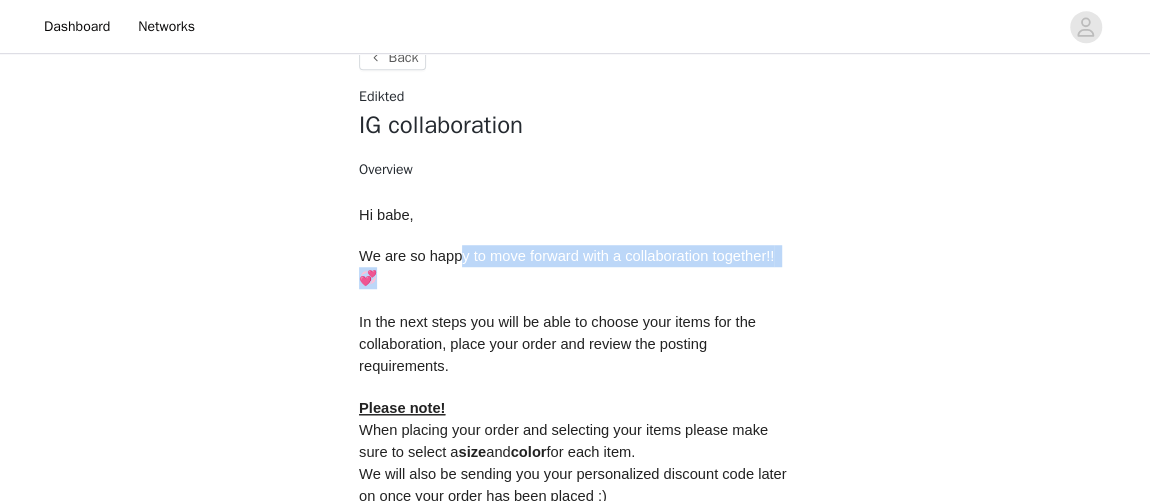 drag, startPoint x: 460, startPoint y: 251, endPoint x: 615, endPoint y: 283, distance: 158.26875 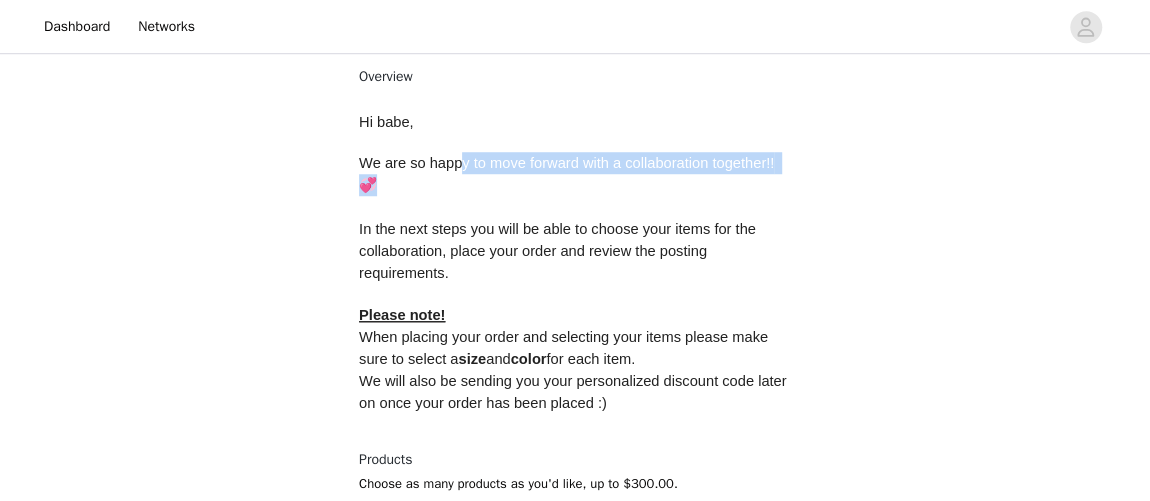 scroll, scrollTop: 723, scrollLeft: 0, axis: vertical 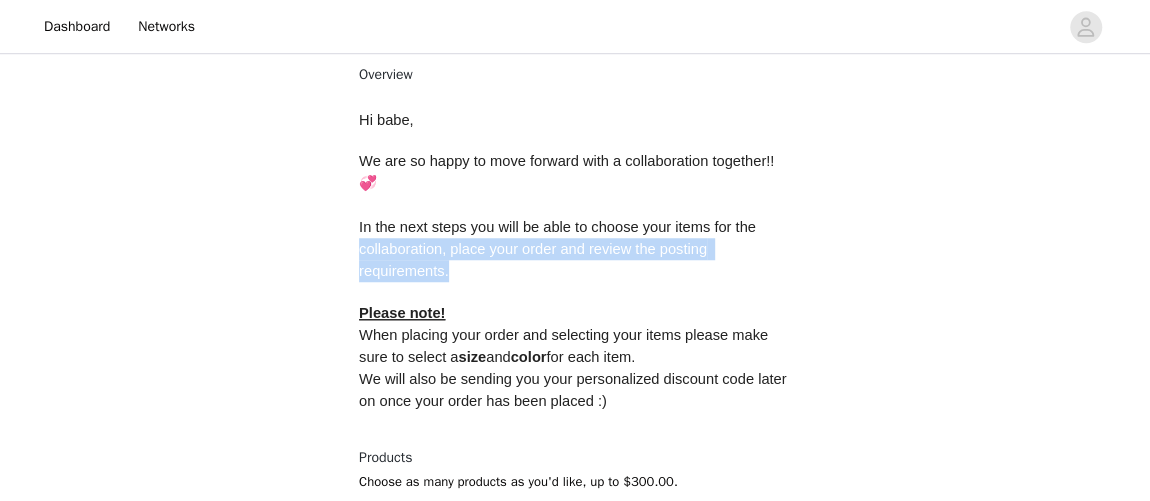 drag, startPoint x: 481, startPoint y: 279, endPoint x: 355, endPoint y: 240, distance: 131.89769 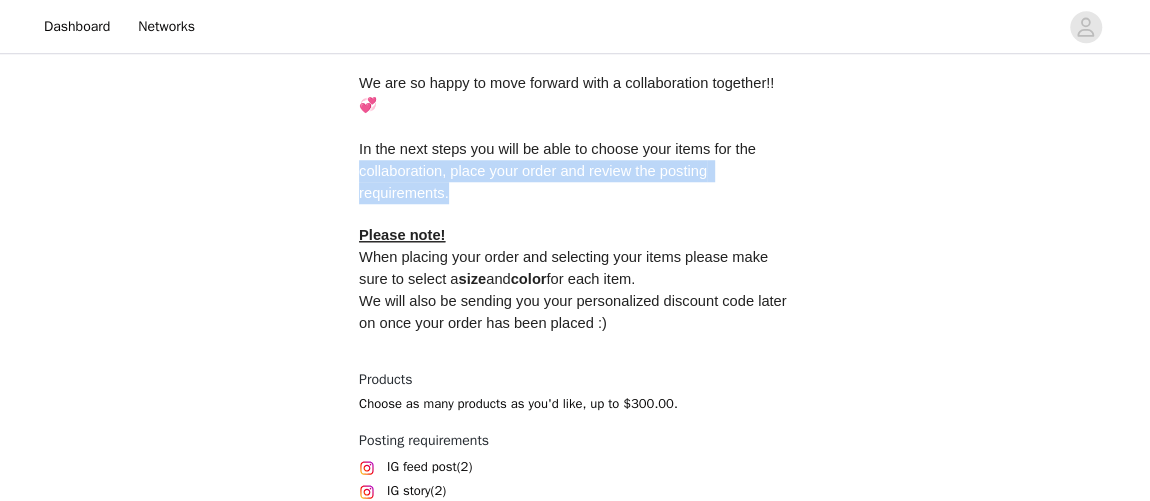 scroll, scrollTop: 806, scrollLeft: 0, axis: vertical 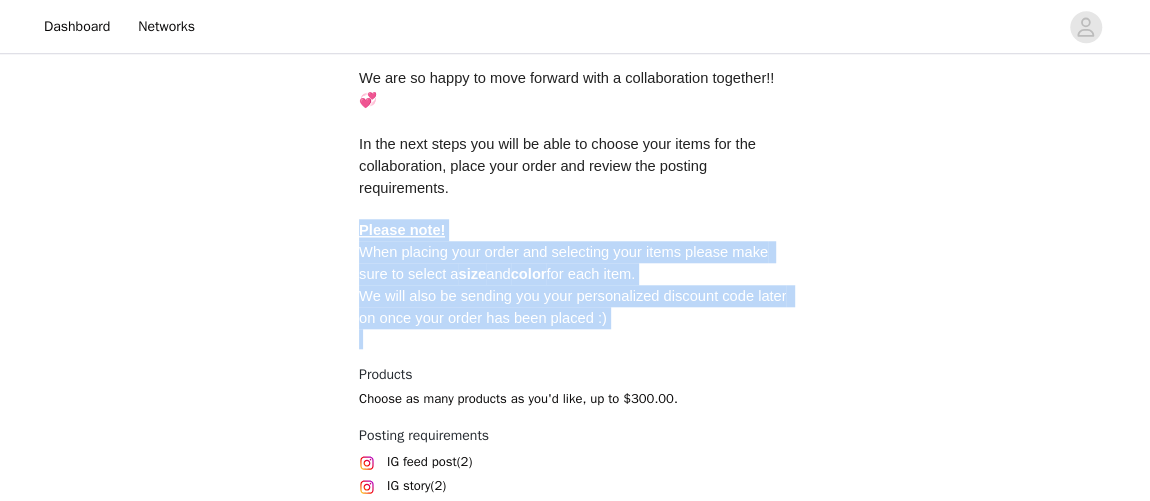 drag, startPoint x: 693, startPoint y: 336, endPoint x: 347, endPoint y: 232, distance: 361.2921 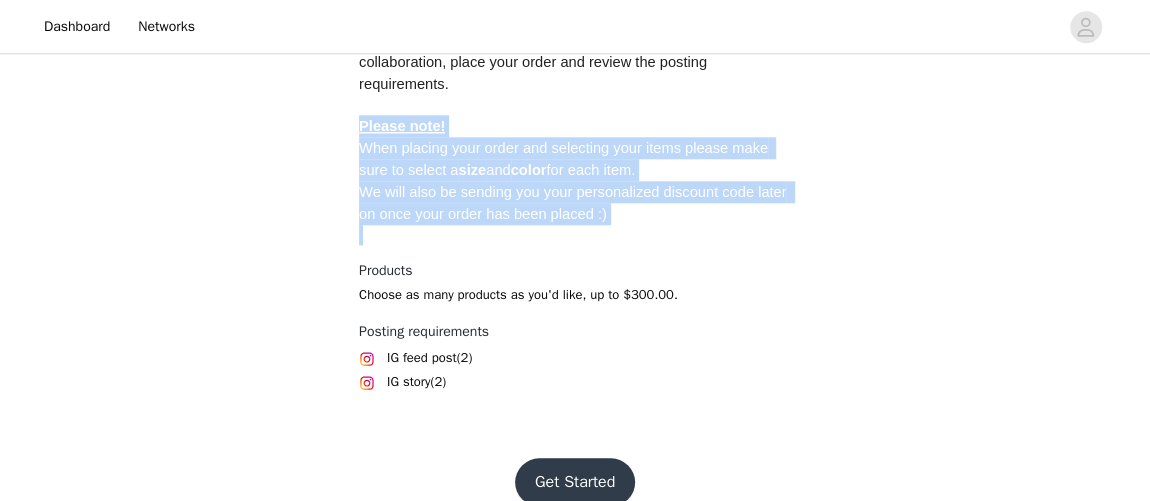 scroll, scrollTop: 910, scrollLeft: 0, axis: vertical 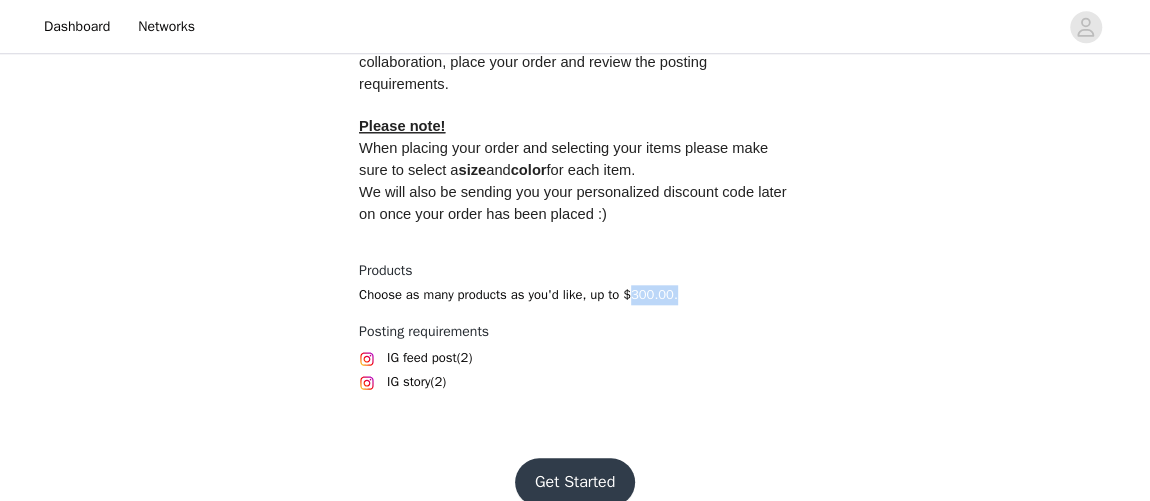 drag, startPoint x: 625, startPoint y: 293, endPoint x: 681, endPoint y: 298, distance: 56.22277 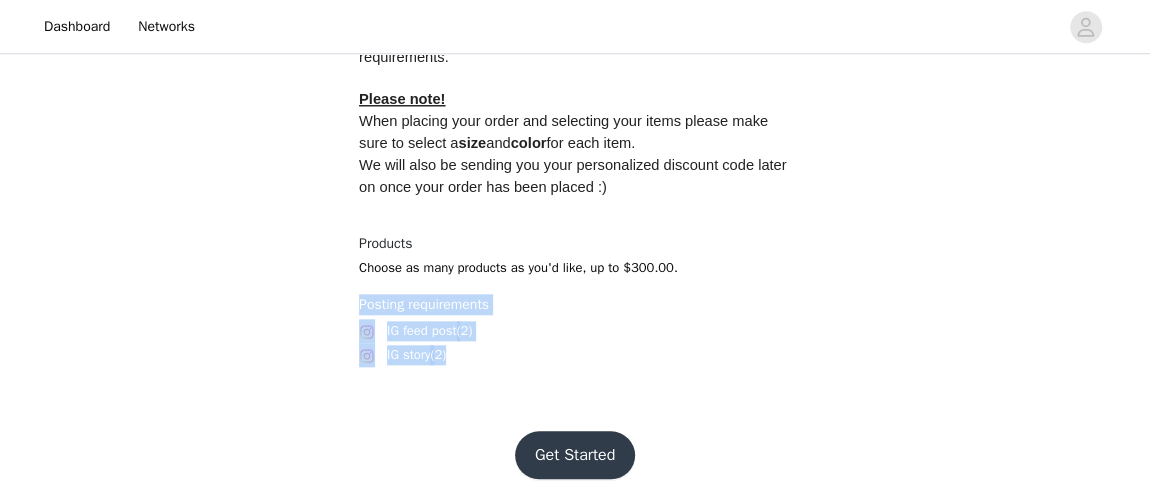 drag, startPoint x: 465, startPoint y: 363, endPoint x: 340, endPoint y: 300, distance: 139.97858 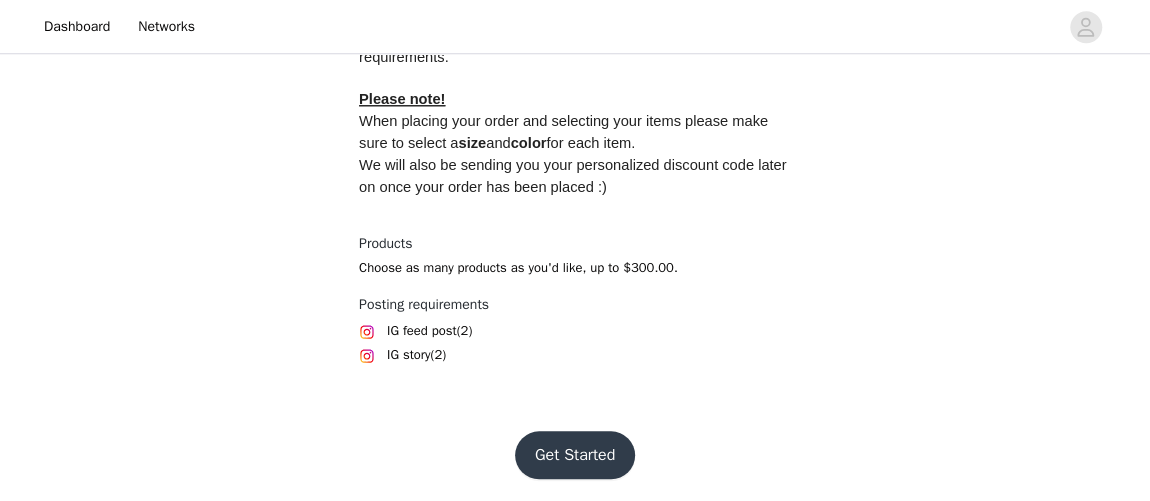 click on "Get Started" at bounding box center [575, 455] 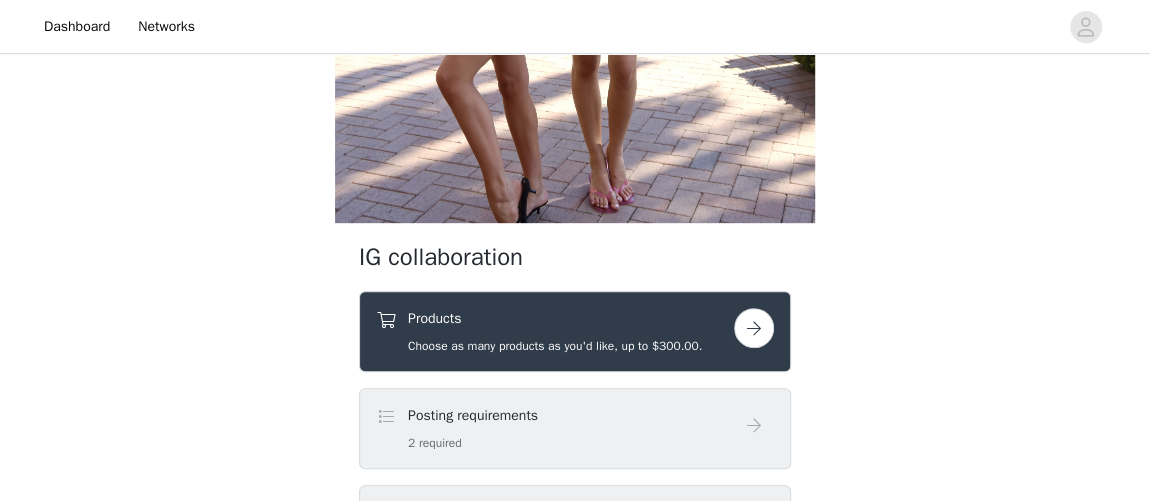 scroll, scrollTop: 437, scrollLeft: 0, axis: vertical 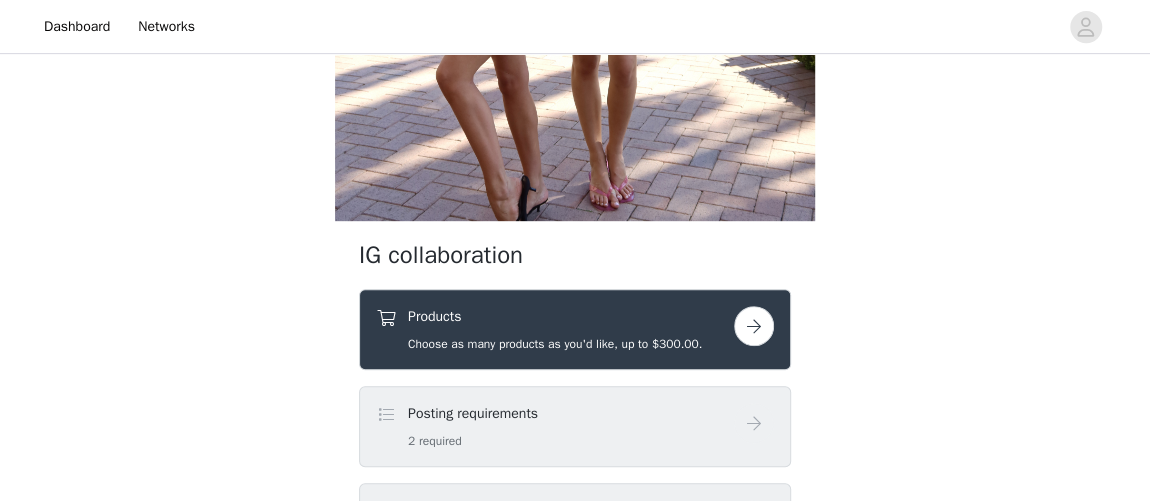 click on "Products   Choose as many products as you'd like, up to $300.00." at bounding box center [555, 329] 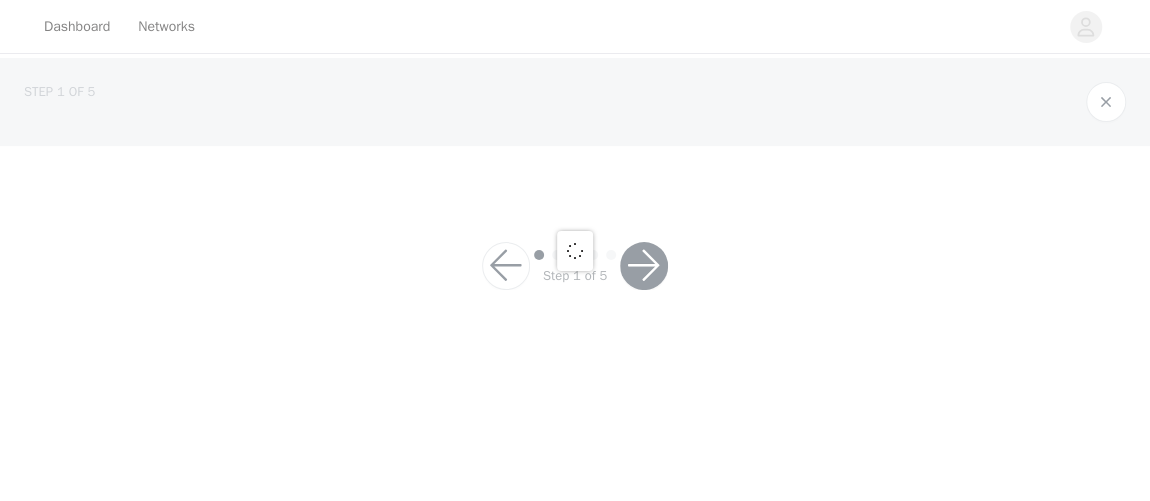 scroll, scrollTop: 0, scrollLeft: 0, axis: both 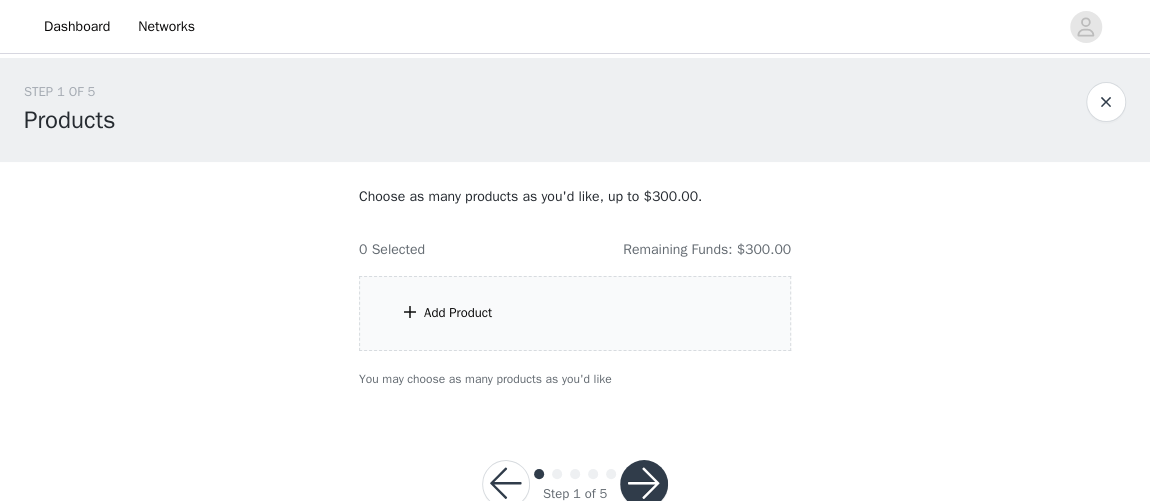 click on "Add Product" at bounding box center [458, 313] 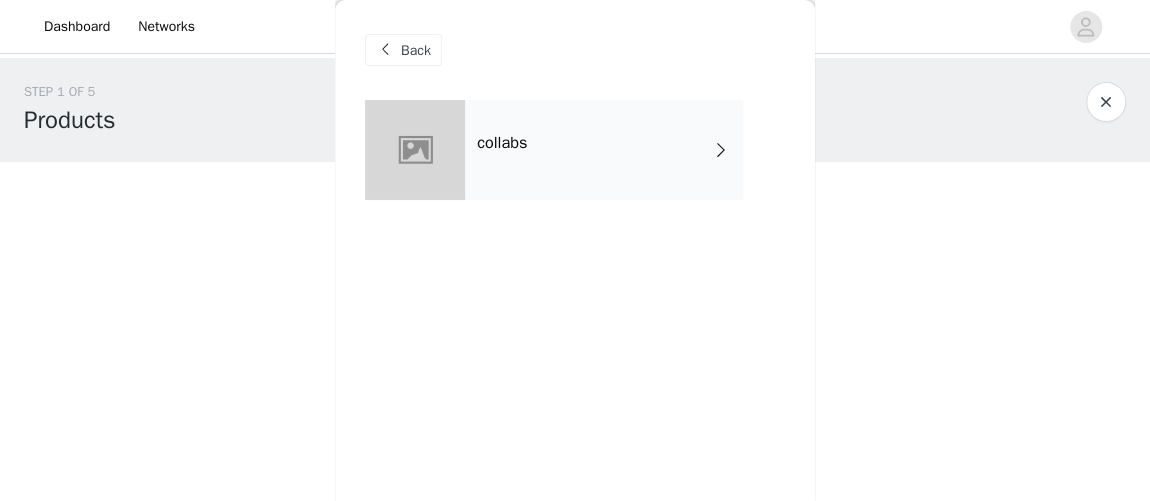 click on "collabs" at bounding box center [604, 150] 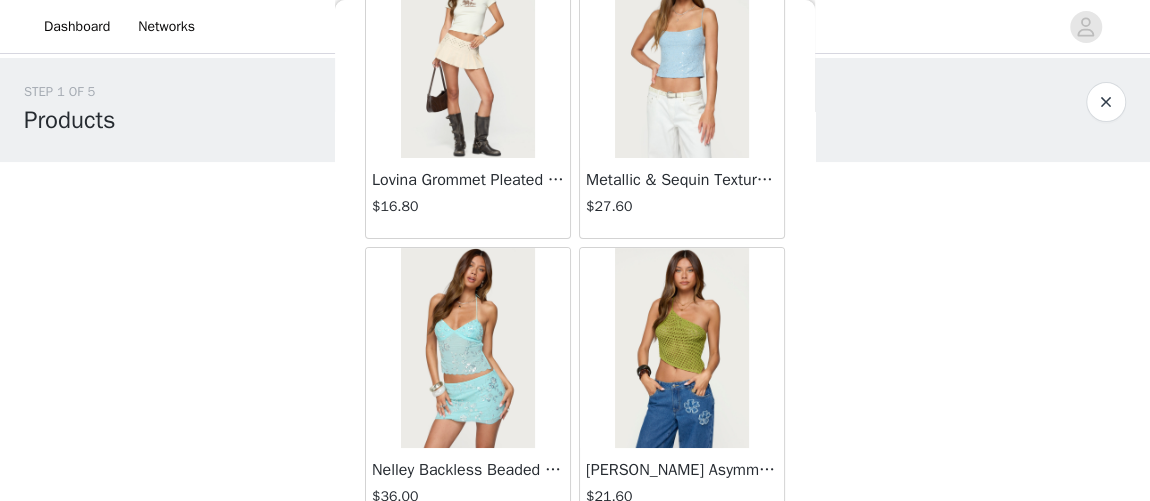 scroll, scrollTop: 89, scrollLeft: 0, axis: vertical 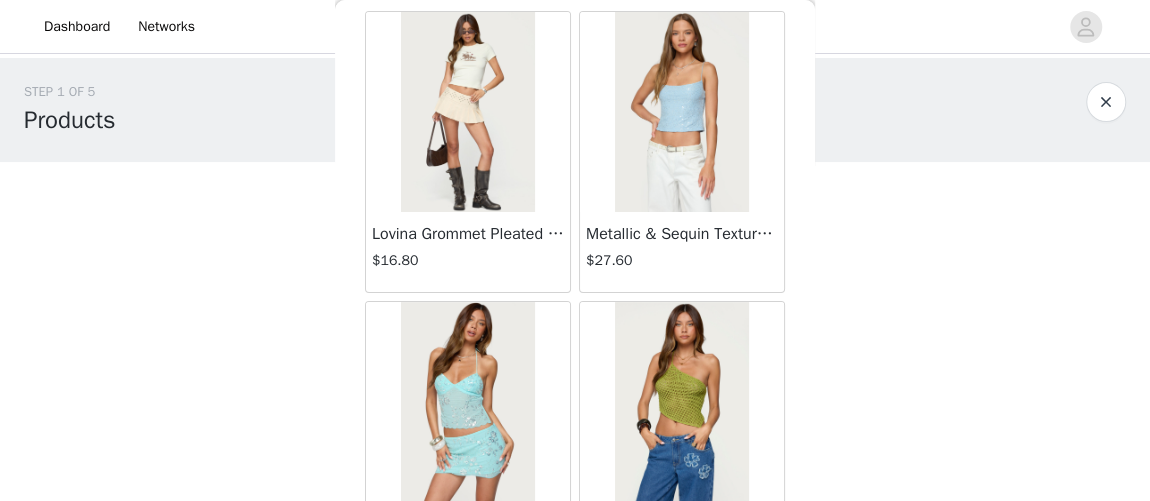 click at bounding box center [467, 402] 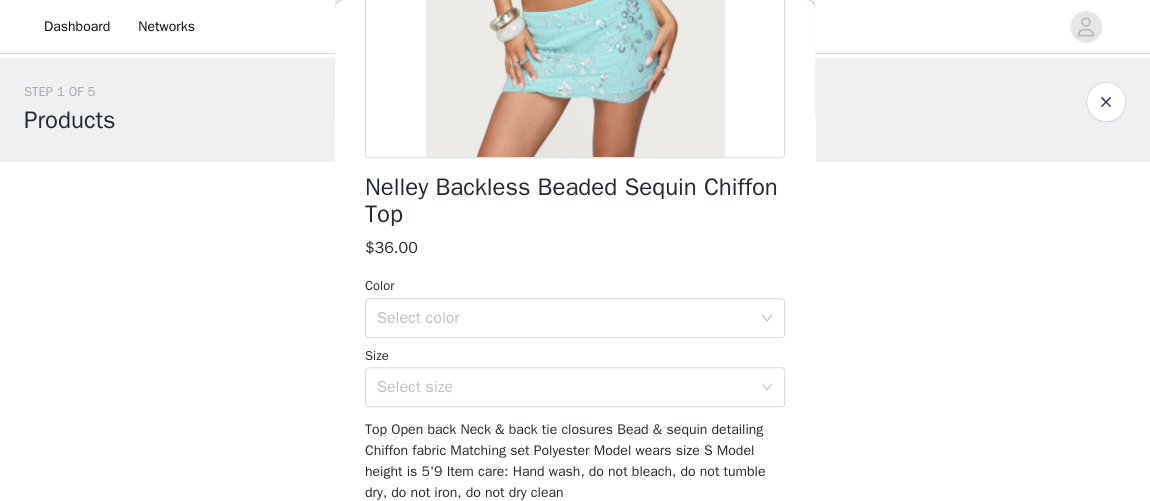 scroll, scrollTop: 477, scrollLeft: 0, axis: vertical 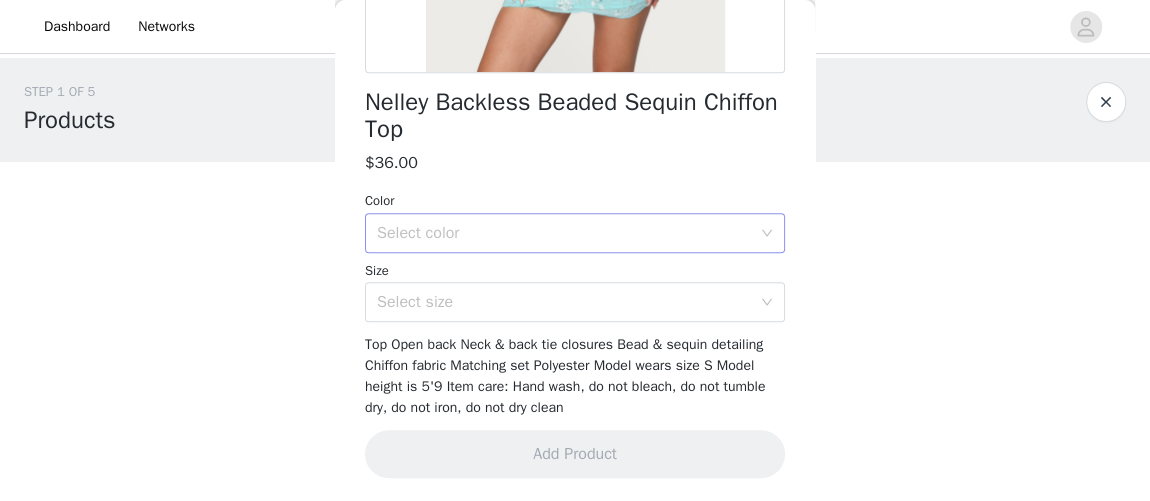 click on "Select color" at bounding box center [564, 233] 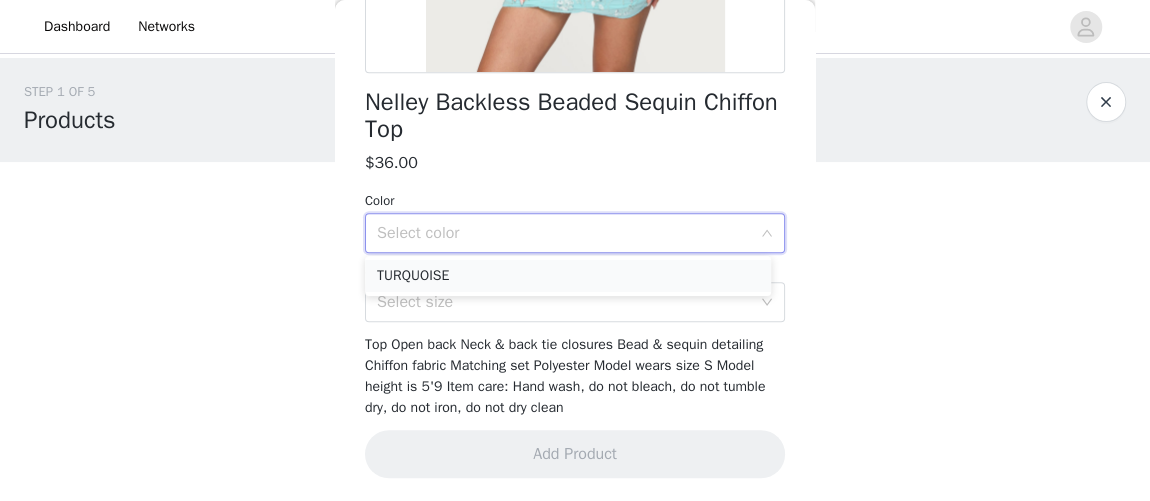 click on "TURQUOISE" at bounding box center (568, 276) 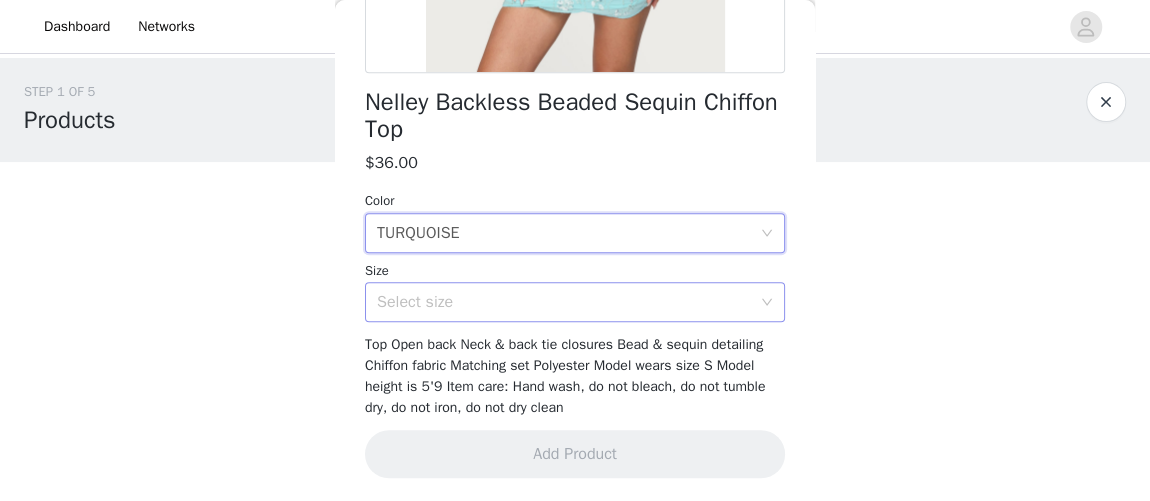 click on "Select size" at bounding box center [564, 302] 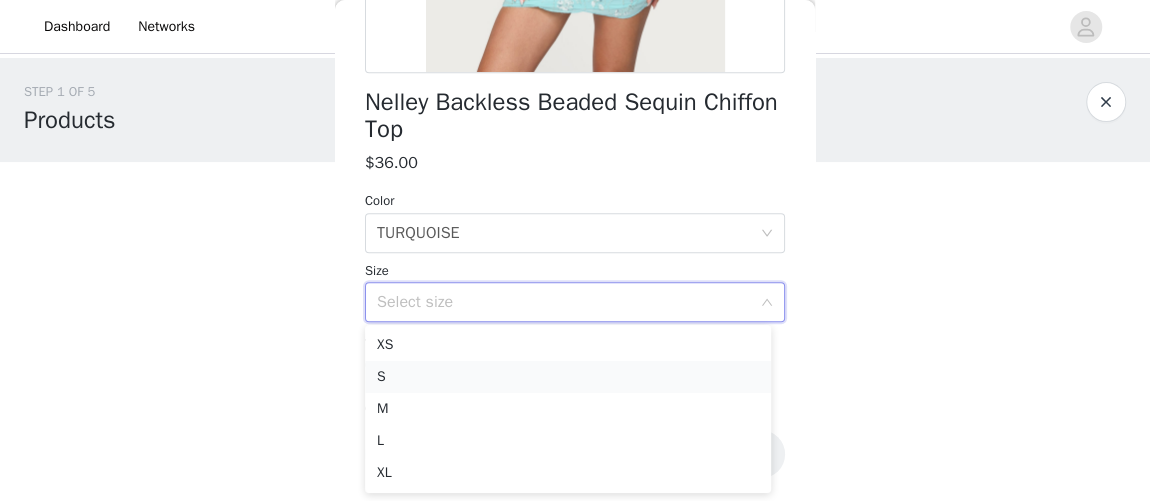 click on "S" at bounding box center [568, 377] 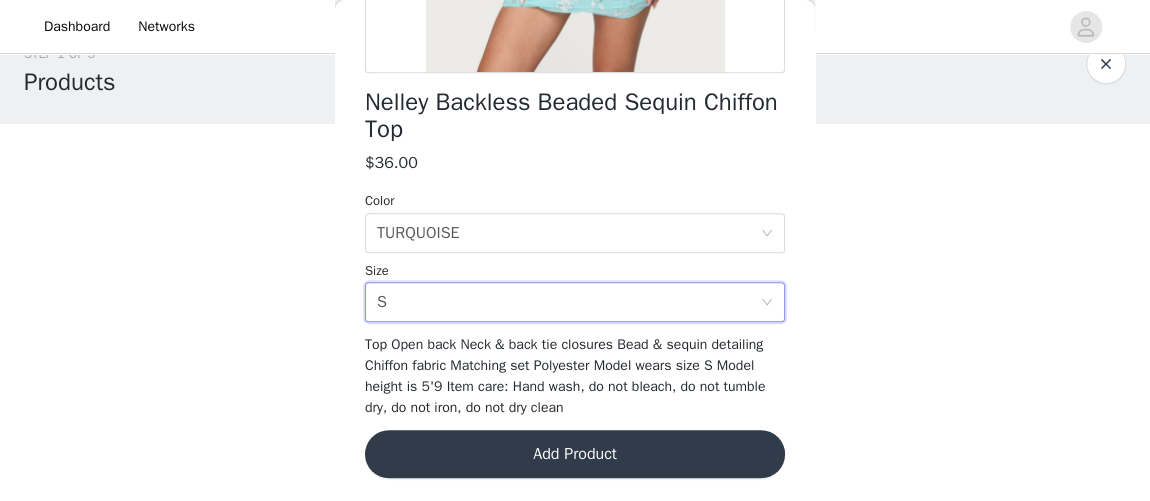 scroll, scrollTop: 39, scrollLeft: 0, axis: vertical 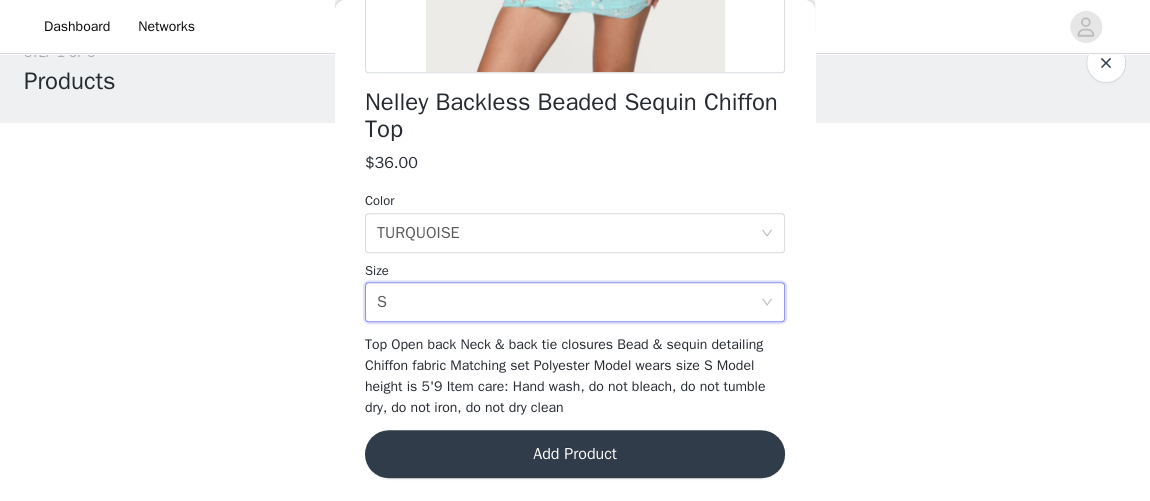 click on "Add Product" at bounding box center (575, 454) 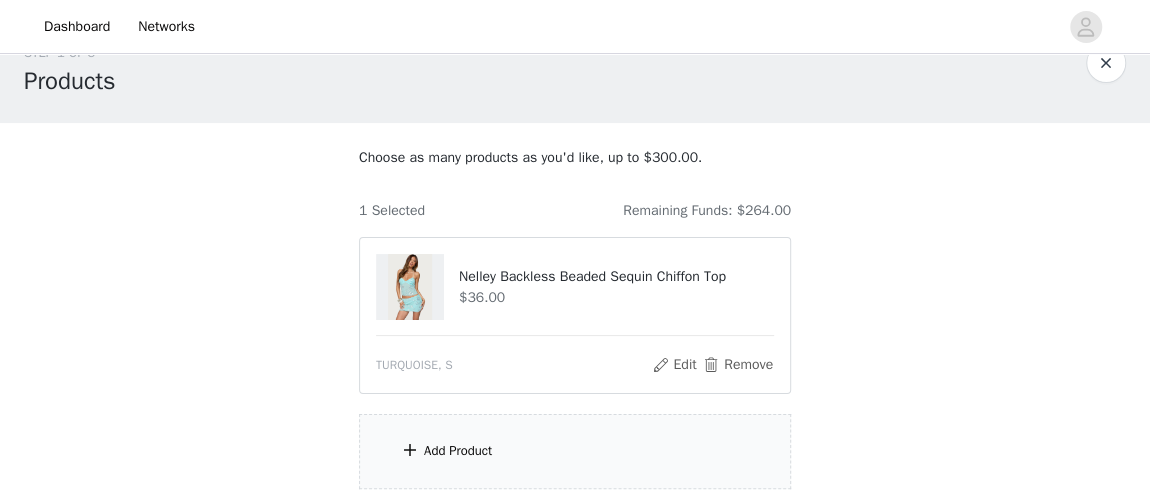 scroll, scrollTop: 230, scrollLeft: 0, axis: vertical 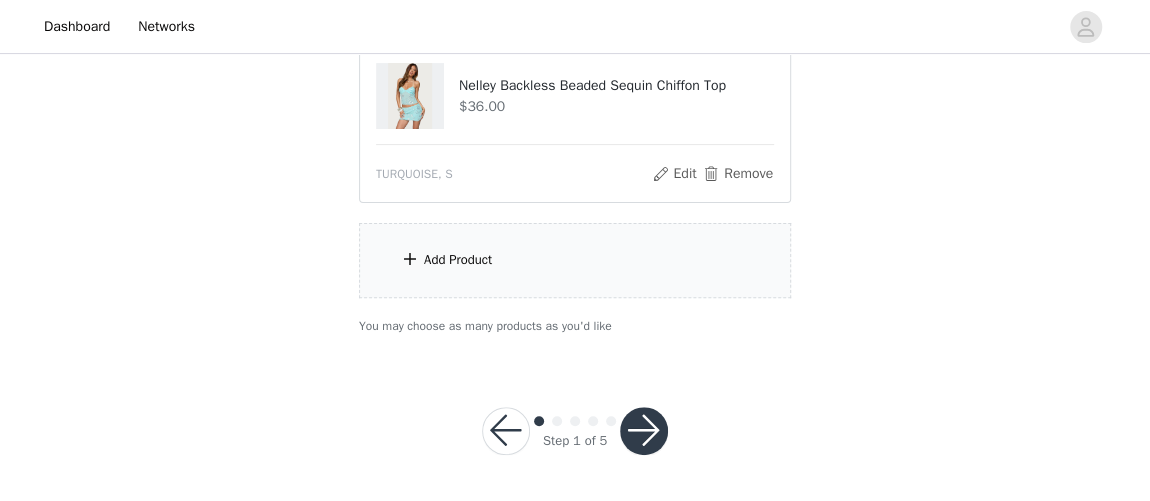 click at bounding box center [644, 431] 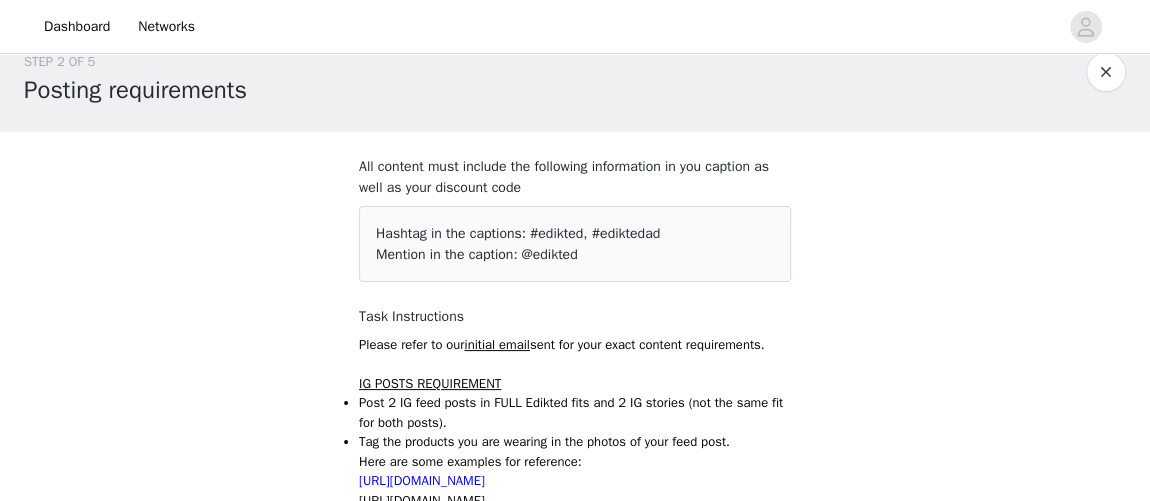 scroll, scrollTop: 30, scrollLeft: 0, axis: vertical 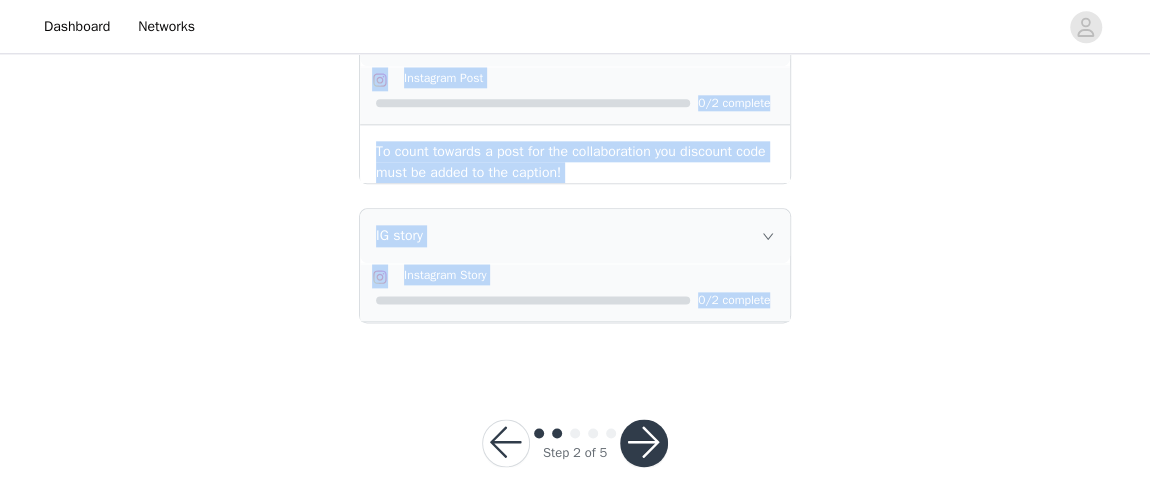 drag, startPoint x: 322, startPoint y: 151, endPoint x: 534, endPoint y: 369, distance: 304.0855 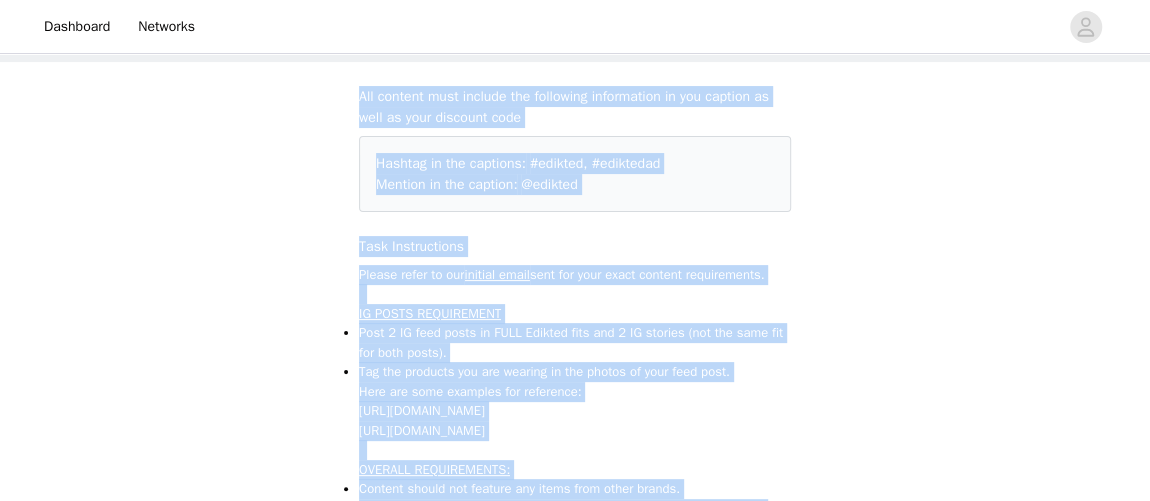 scroll, scrollTop: 0, scrollLeft: 0, axis: both 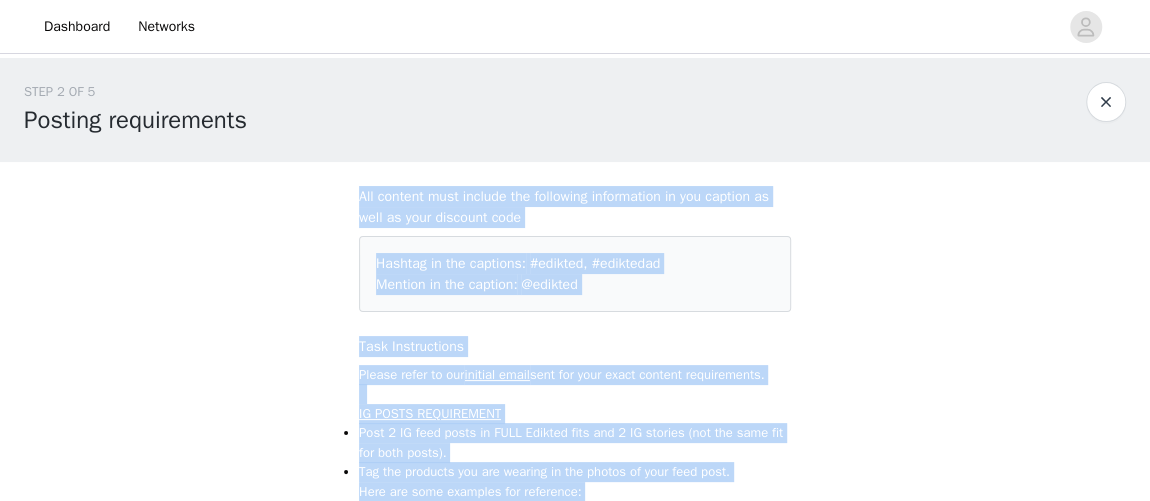 click on "All content must include the following information in you caption as well as your discount code    Hashtag in the captions:    #edikted, #ediktedad    Mention in the caption:    @edikted       Task Instructions   Please refer to our  initial email  sent for your exact content requirements.
IG POSTS REQUIREMENT
Post 2 IG feed posts in FULL Edikted fits and 2 IG stories (not the same fit for both posts).
Tag the products you are wearing in the photos of your feed post.
Here are some examples for reference:
[URL][DOMAIN_NAME]
[URL][DOMAIN_NAME]
OVERALL REQUIREMENTS:
Content should not feature any items from other brands.
If you are shooting content in a group or with friends, everyone must be wearing a full Edikted fit.
Content should be full body where the whole fit can be shown clearly and should only be wearing items ordered from this collab.
." at bounding box center (575, 825) 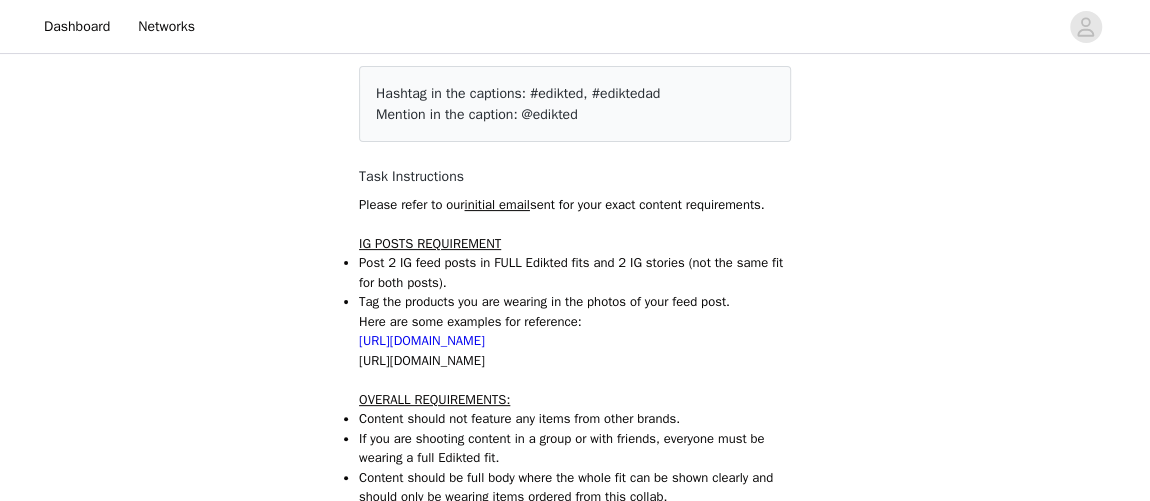 scroll, scrollTop: 172, scrollLeft: 0, axis: vertical 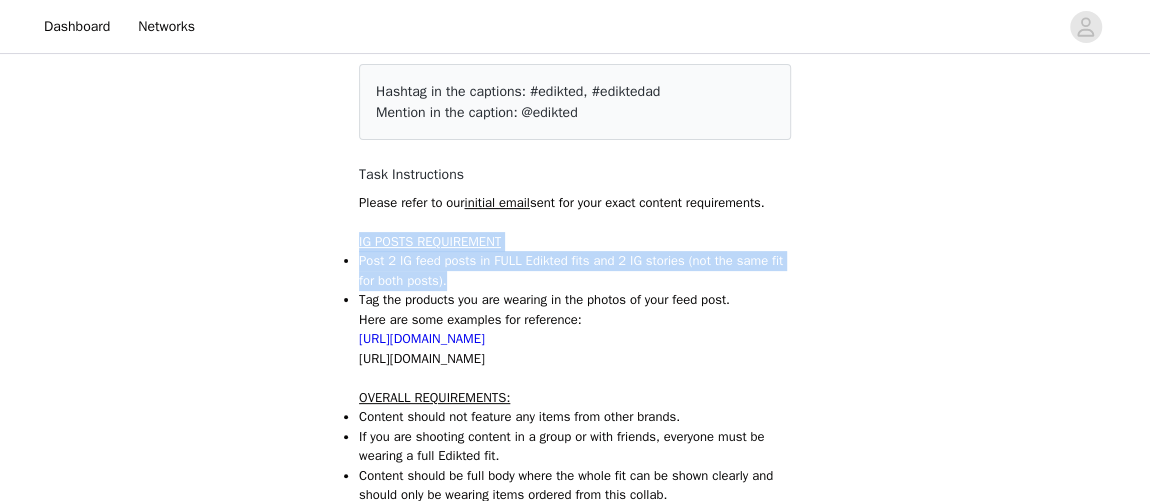 drag, startPoint x: 358, startPoint y: 257, endPoint x: 497, endPoint y: 295, distance: 144.10066 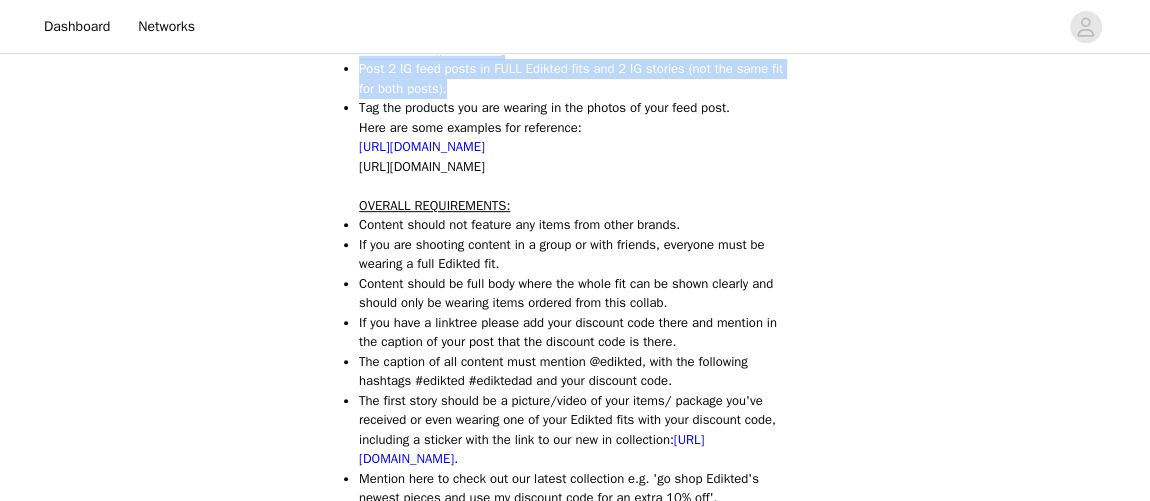 scroll, scrollTop: 373, scrollLeft: 0, axis: vertical 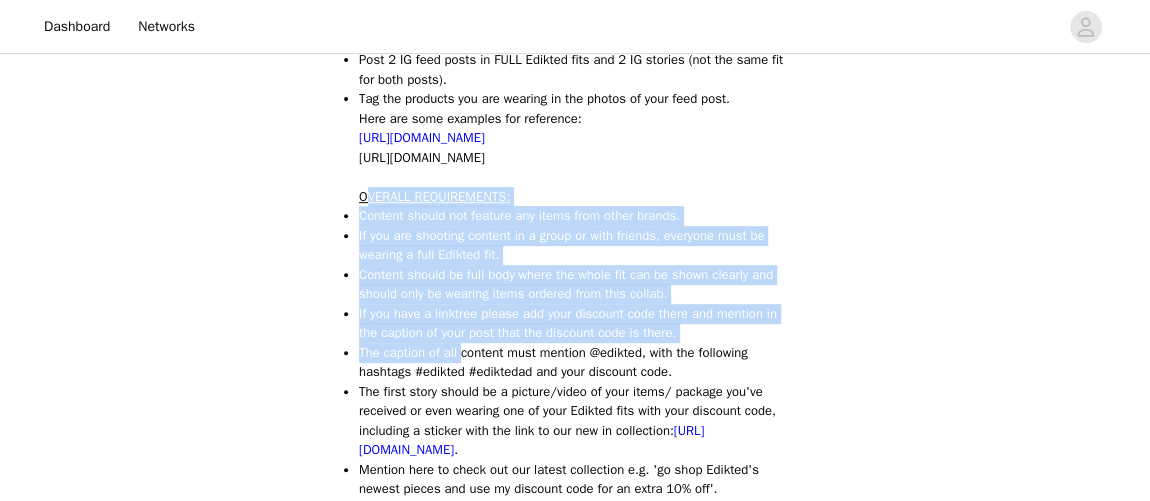 drag, startPoint x: 371, startPoint y: 222, endPoint x: 461, endPoint y: 364, distance: 168.119 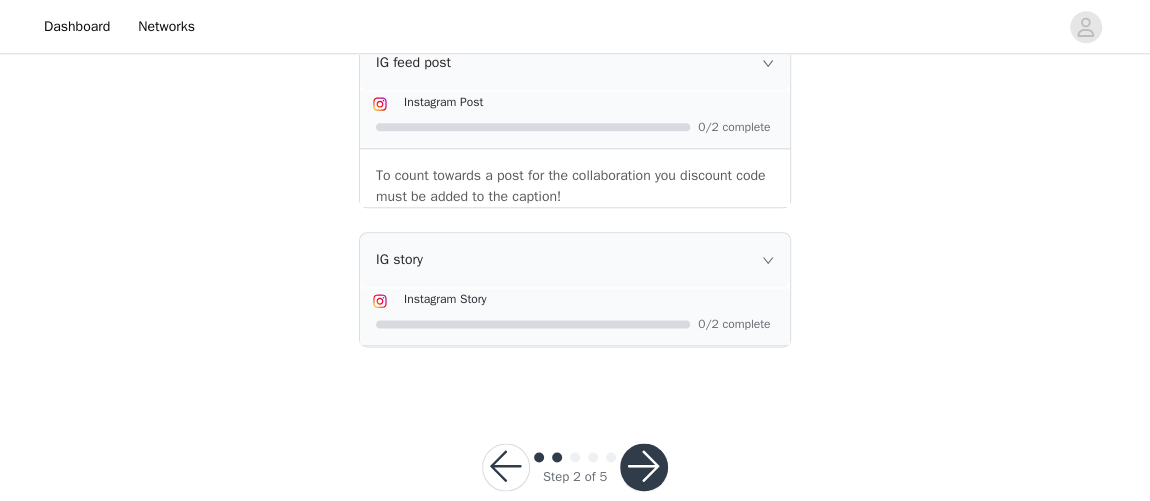 scroll, scrollTop: 1169, scrollLeft: 0, axis: vertical 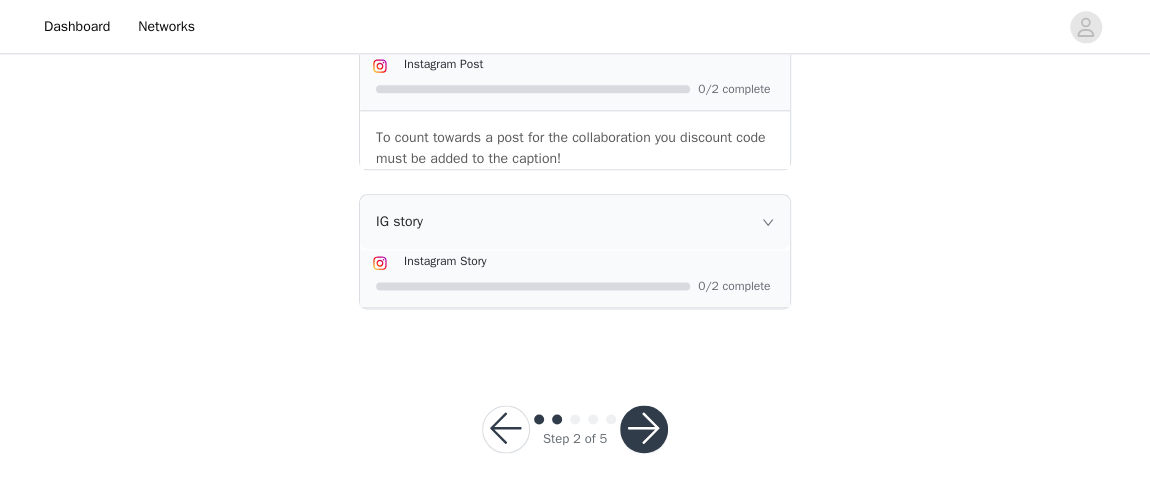 click at bounding box center [644, 429] 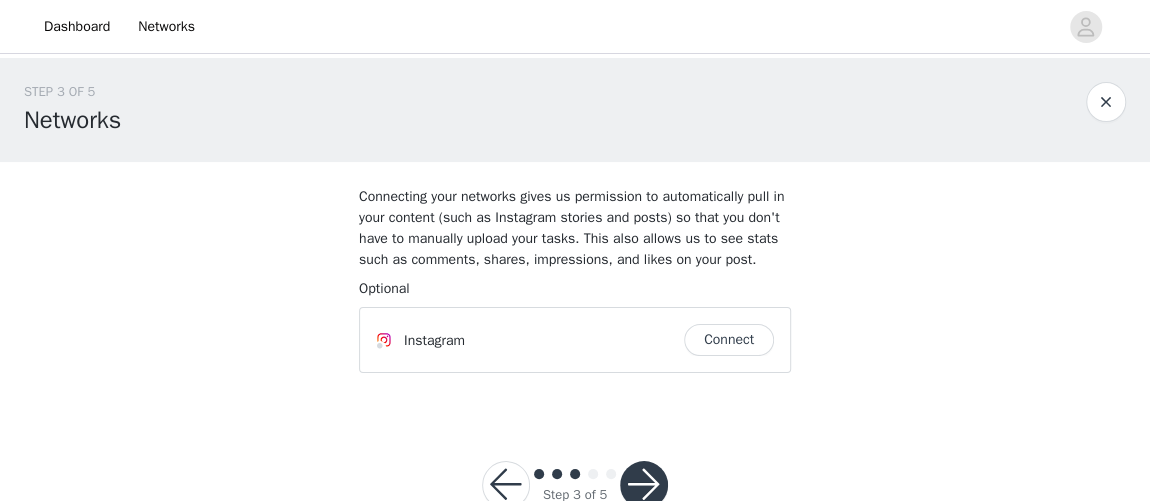 scroll, scrollTop: 53, scrollLeft: 0, axis: vertical 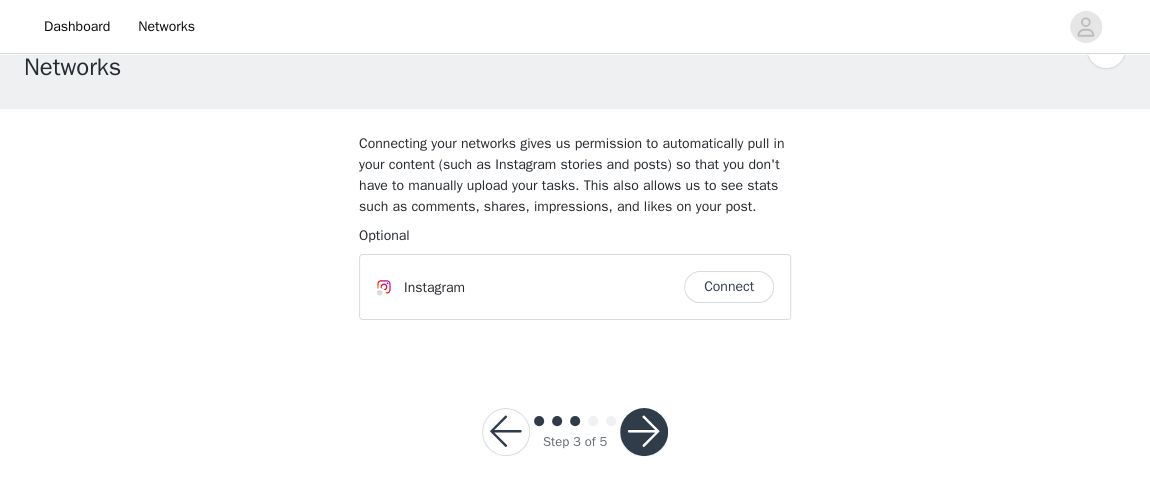 click at bounding box center [644, 432] 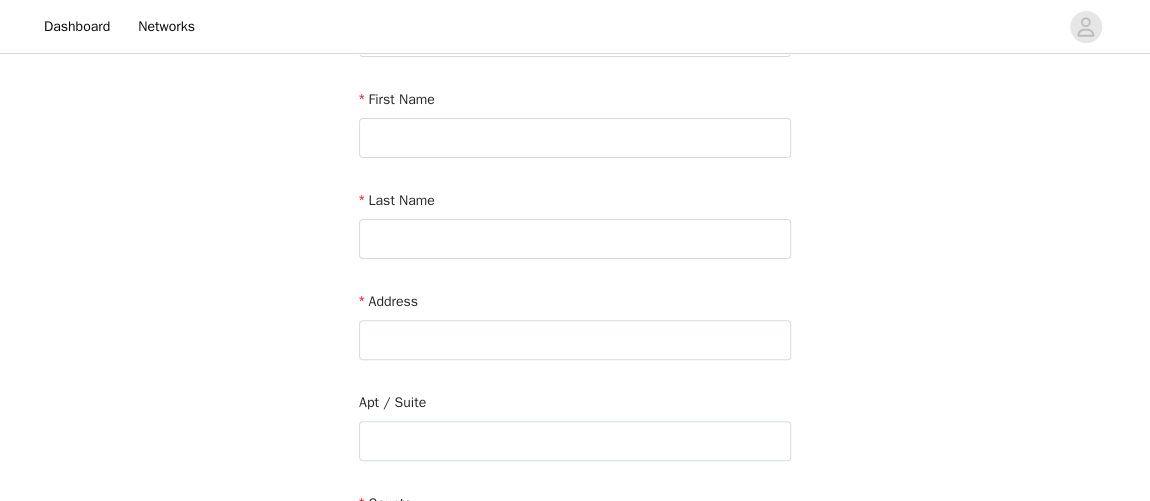 scroll, scrollTop: 760, scrollLeft: 0, axis: vertical 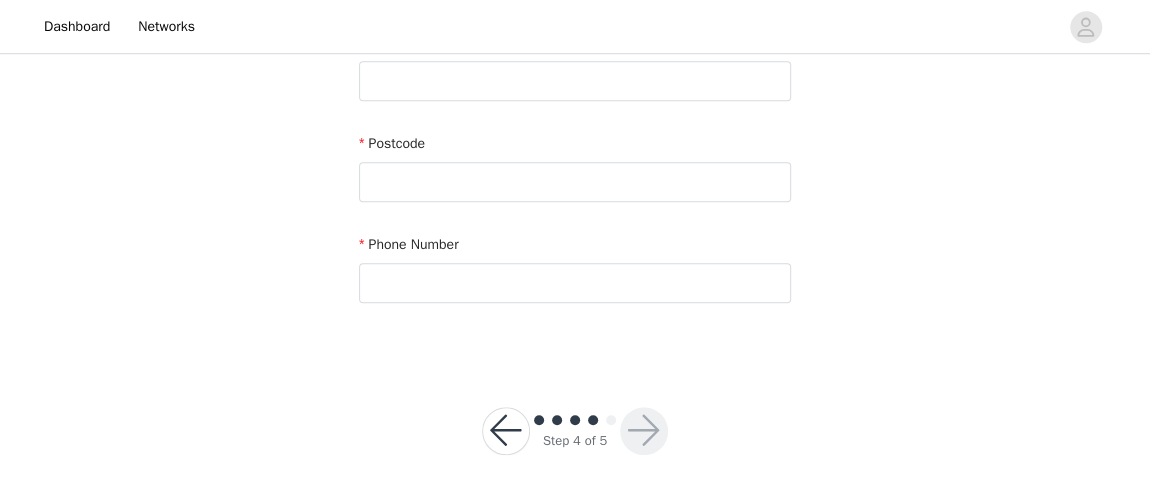 click on "Step 4 of 5" at bounding box center (575, 431) 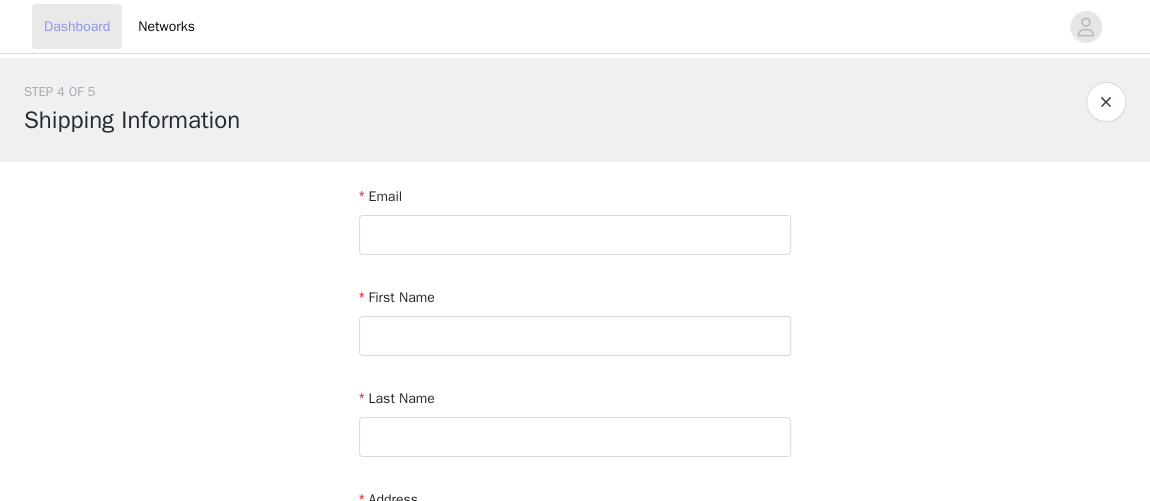 scroll, scrollTop: 53, scrollLeft: 0, axis: vertical 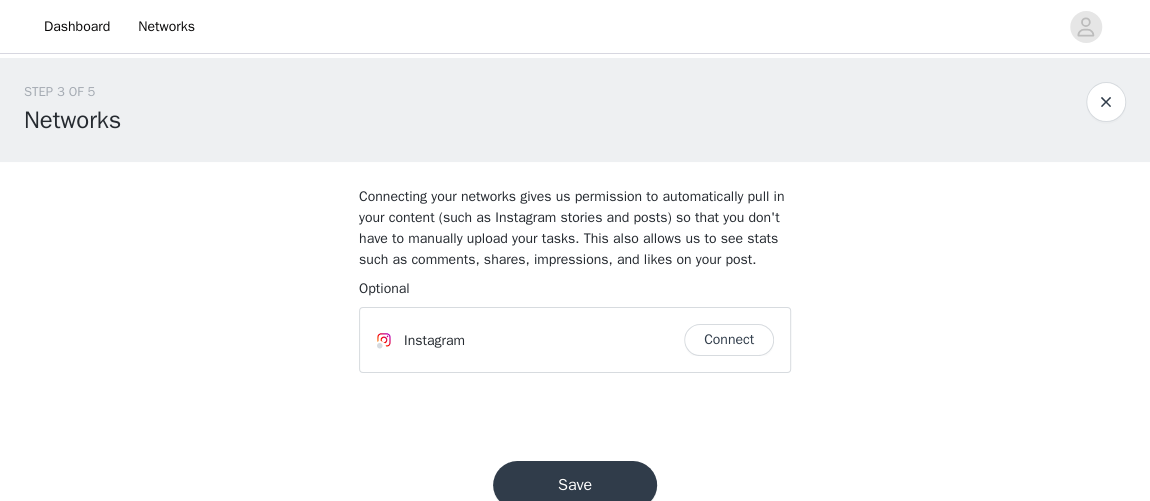 click at bounding box center [1106, 102] 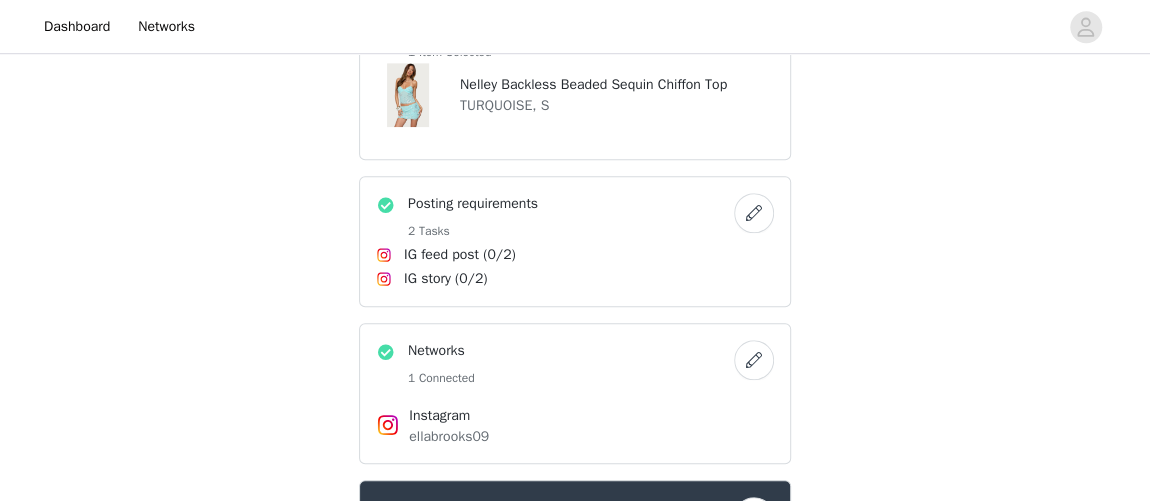 scroll, scrollTop: 728, scrollLeft: 0, axis: vertical 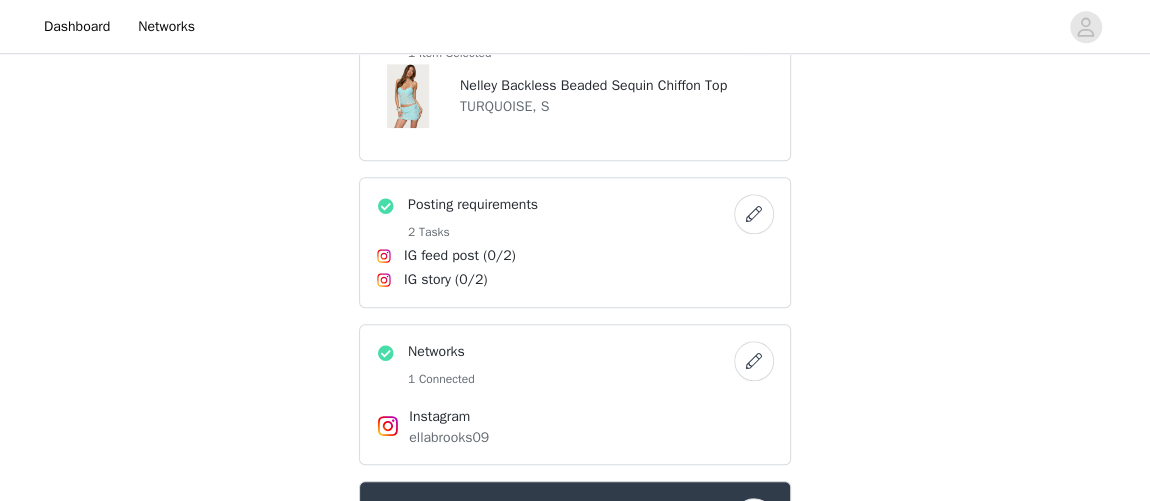 click on "Posting requirements   2 Tasks               IG feed post (0/2)     IG story (0/2)" at bounding box center (575, 242) 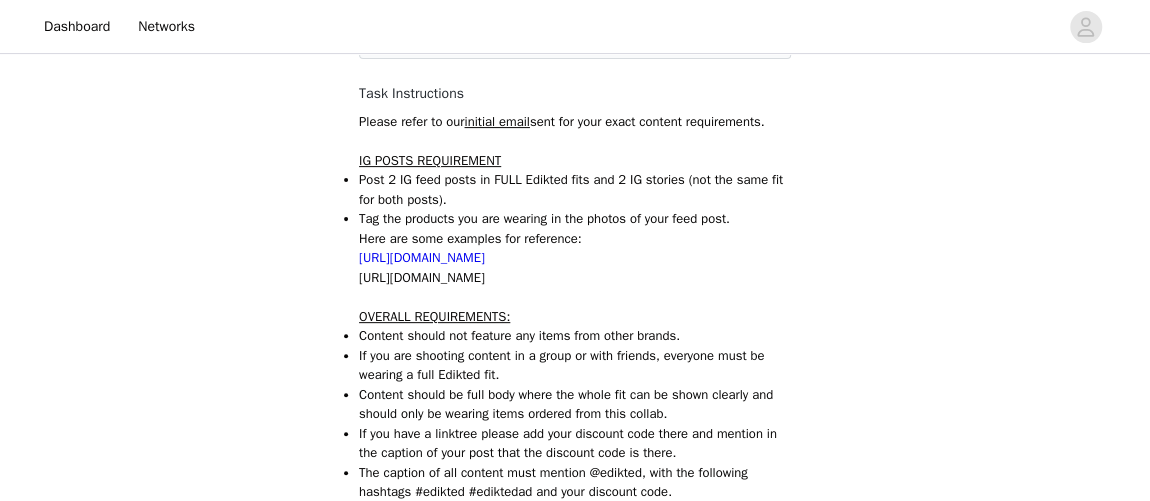 click on "Tag the products you are wearing in the photos of your feed post." at bounding box center [575, 219] 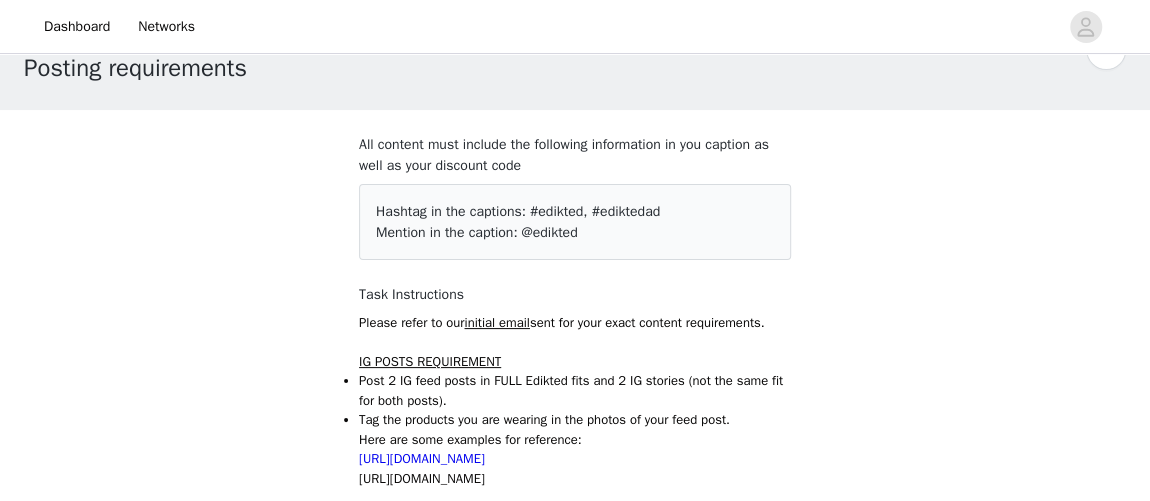 scroll, scrollTop: 32, scrollLeft: 0, axis: vertical 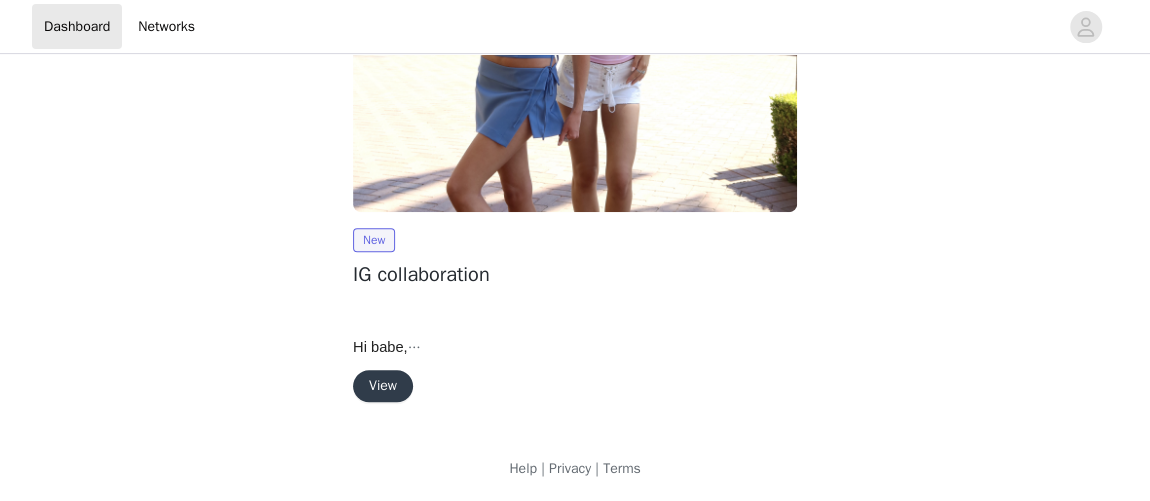 click on "View" at bounding box center [383, 386] 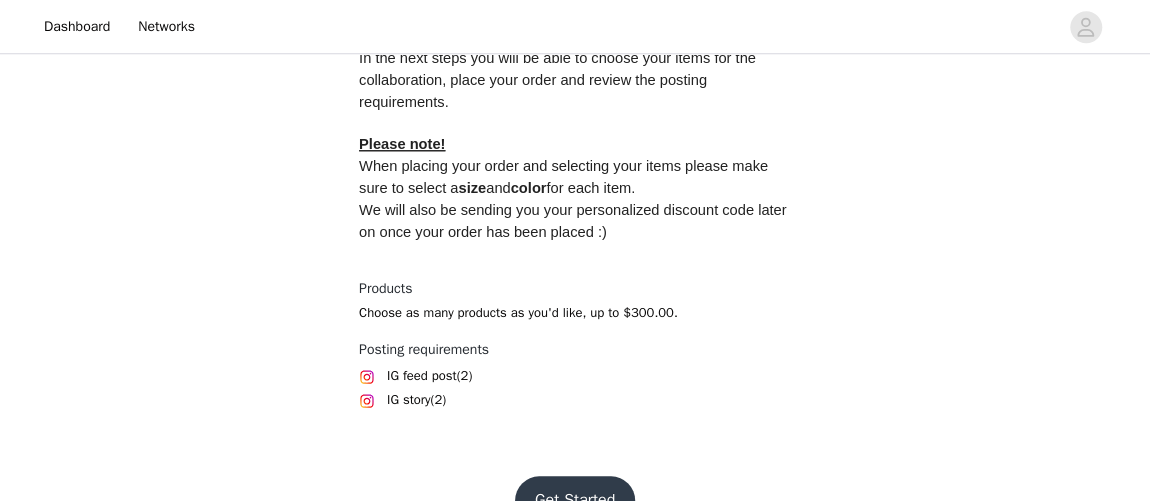 scroll, scrollTop: 937, scrollLeft: 0, axis: vertical 